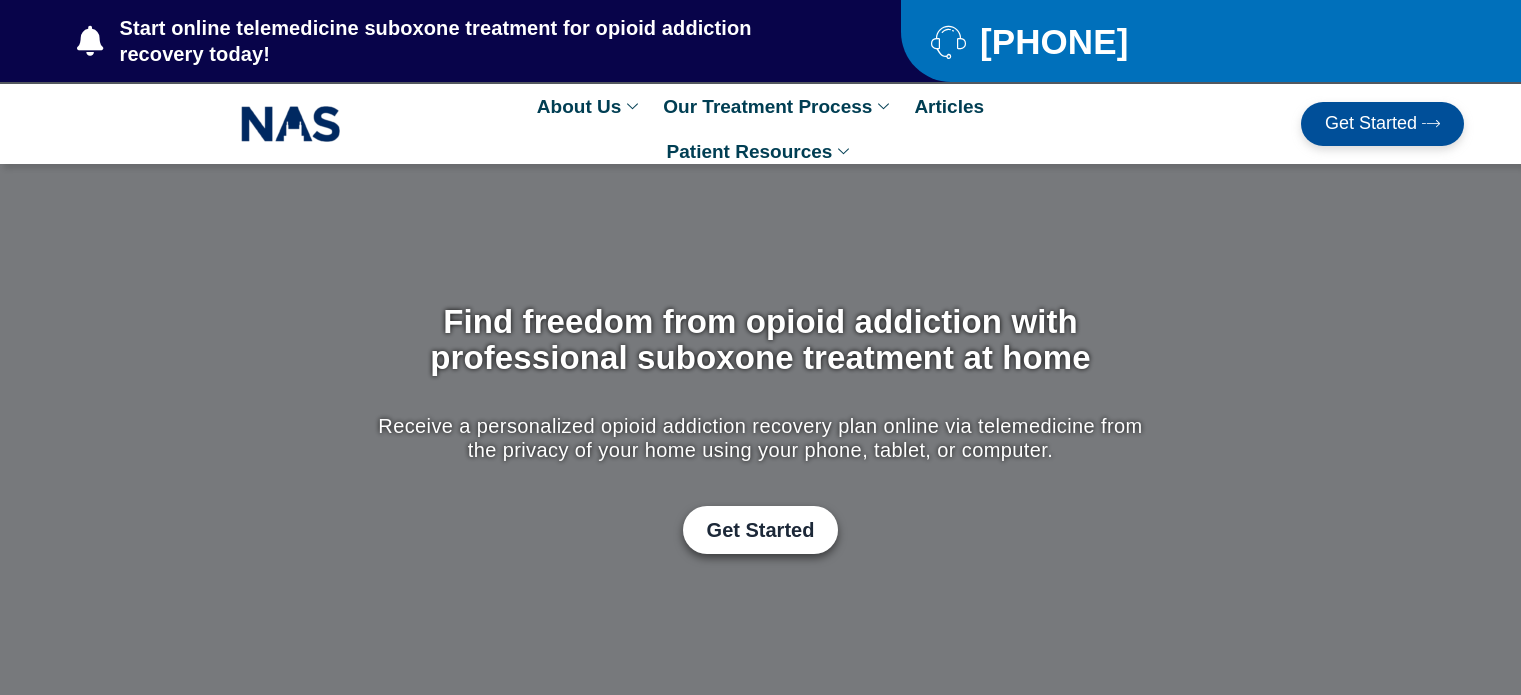scroll, scrollTop: 0, scrollLeft: 0, axis: both 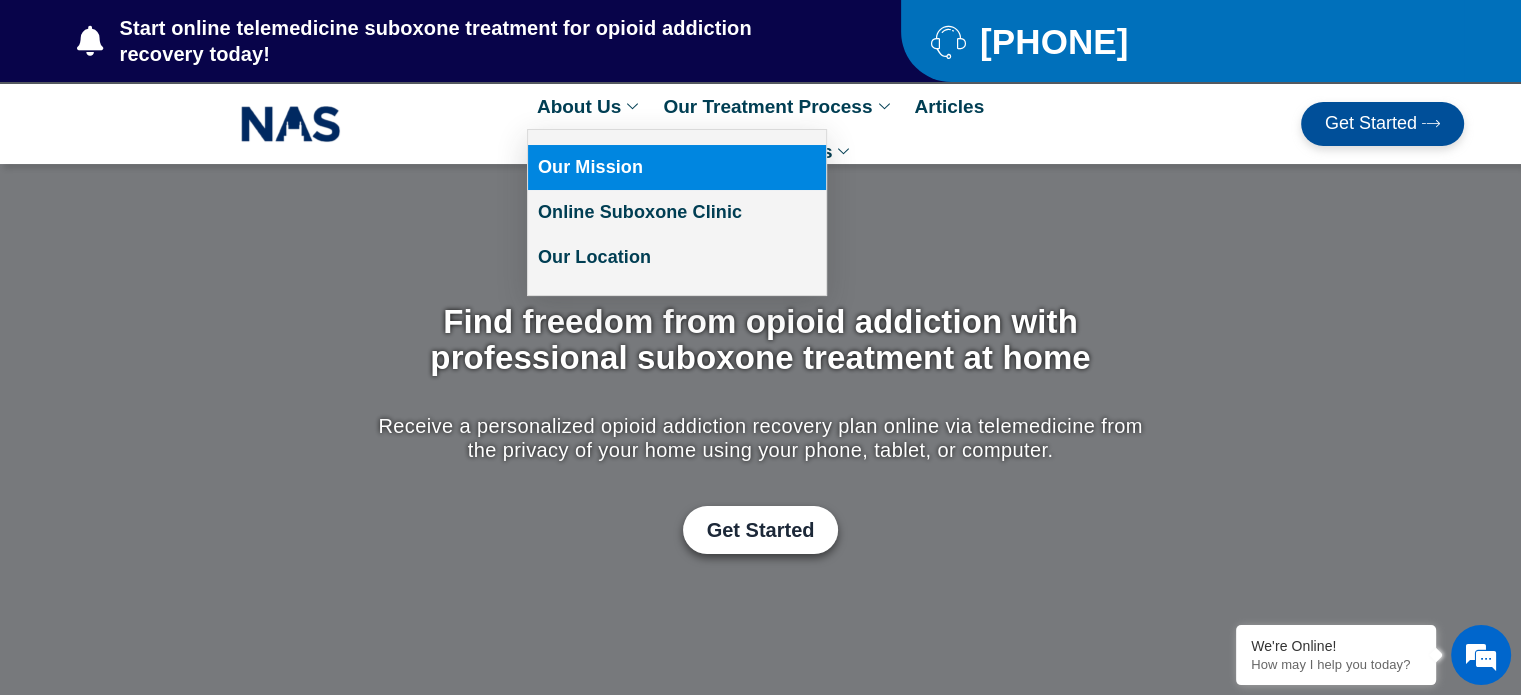 click on "Our Mission" at bounding box center [677, 167] 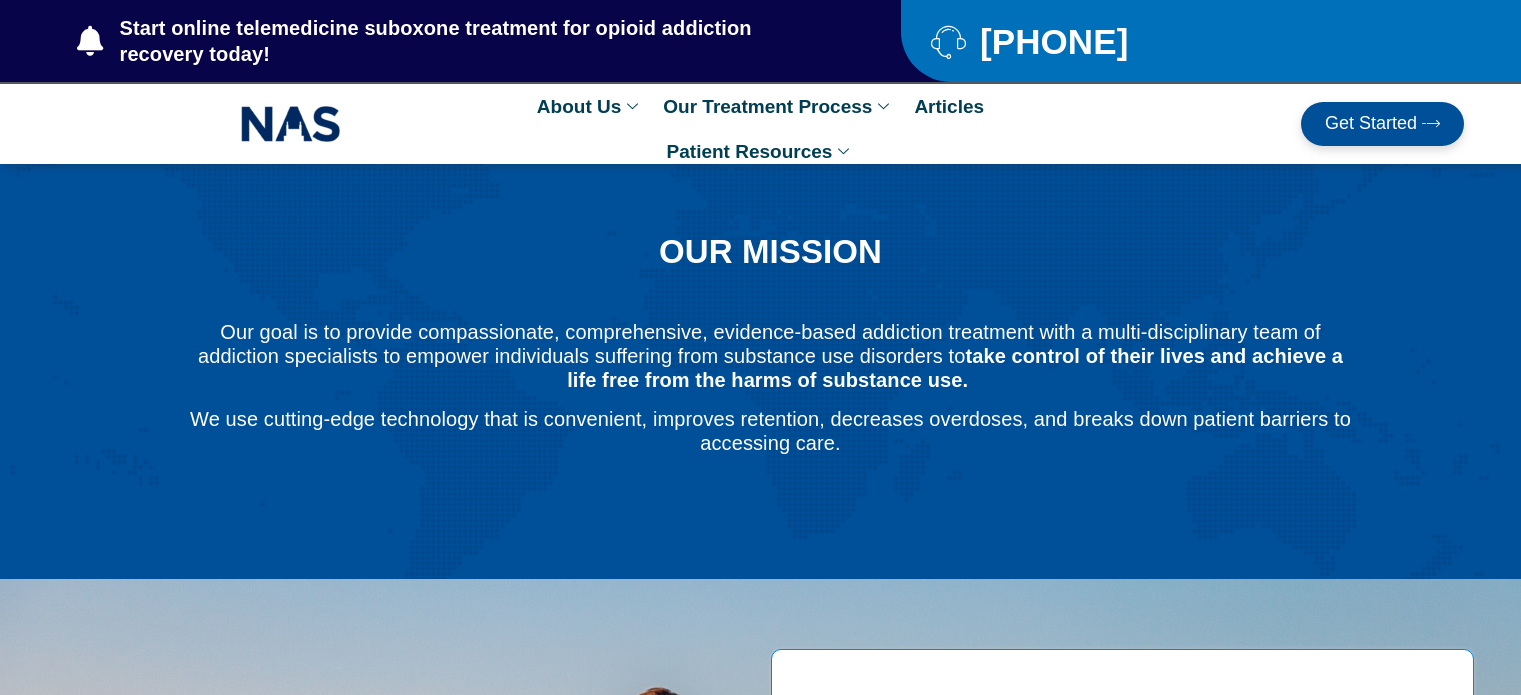 scroll, scrollTop: 0, scrollLeft: 0, axis: both 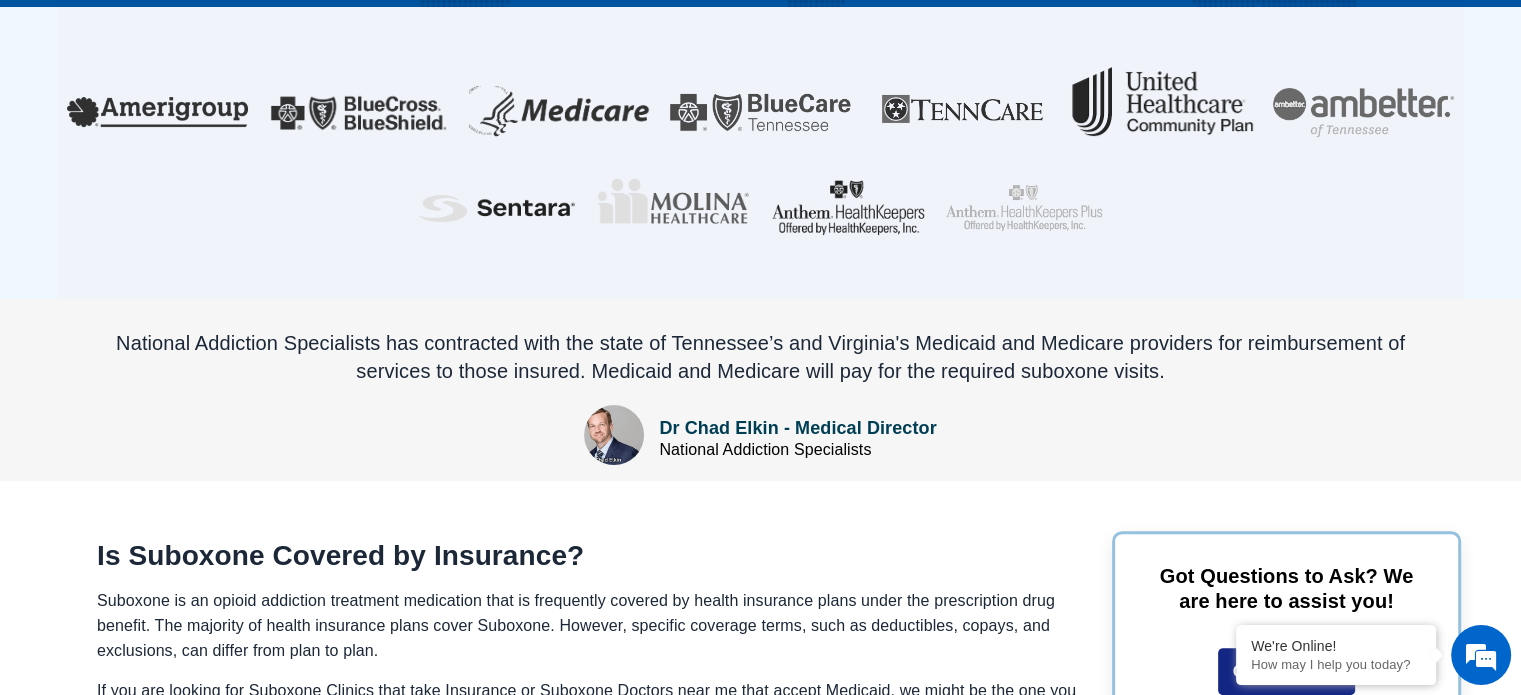 click on "Dr Chad Elkin - Medical Director" at bounding box center (797, 428) 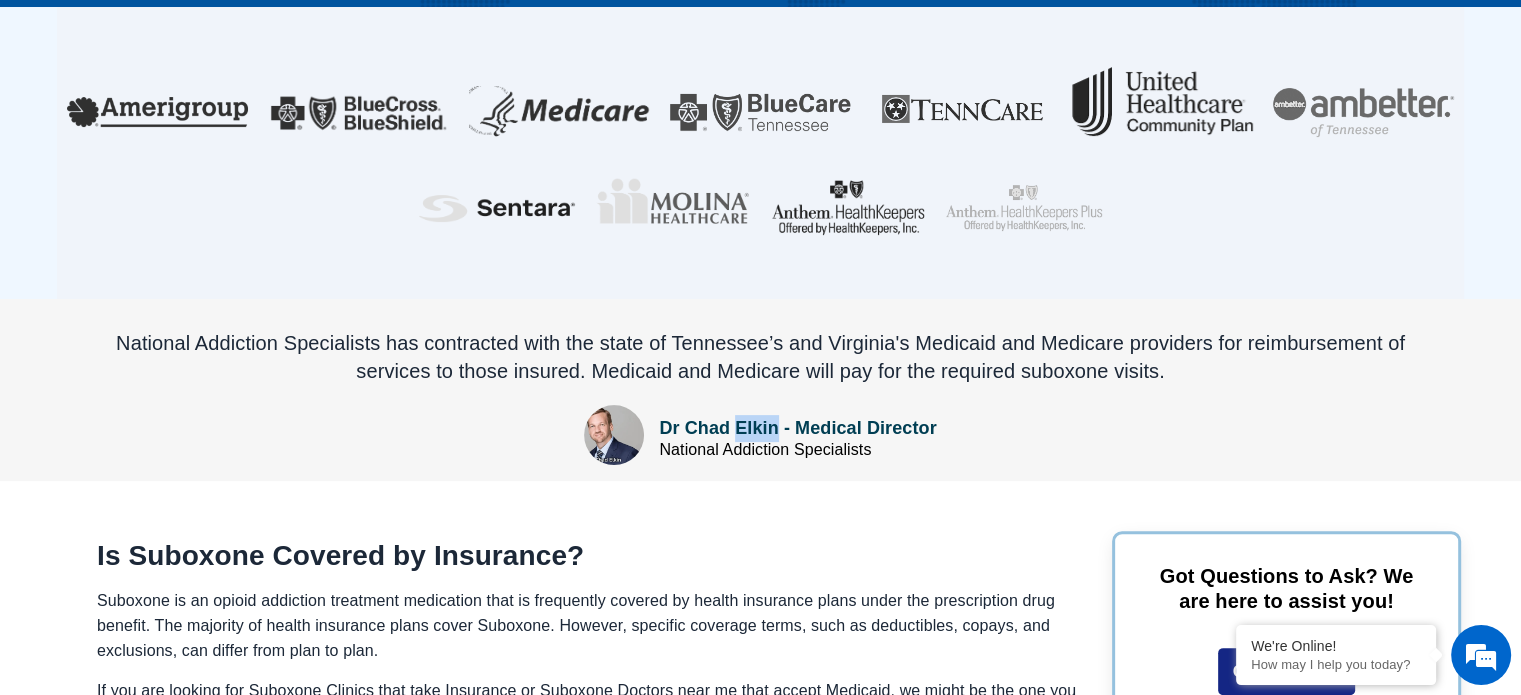 click on "Dr Chad Elkin - Medical Director" at bounding box center [797, 428] 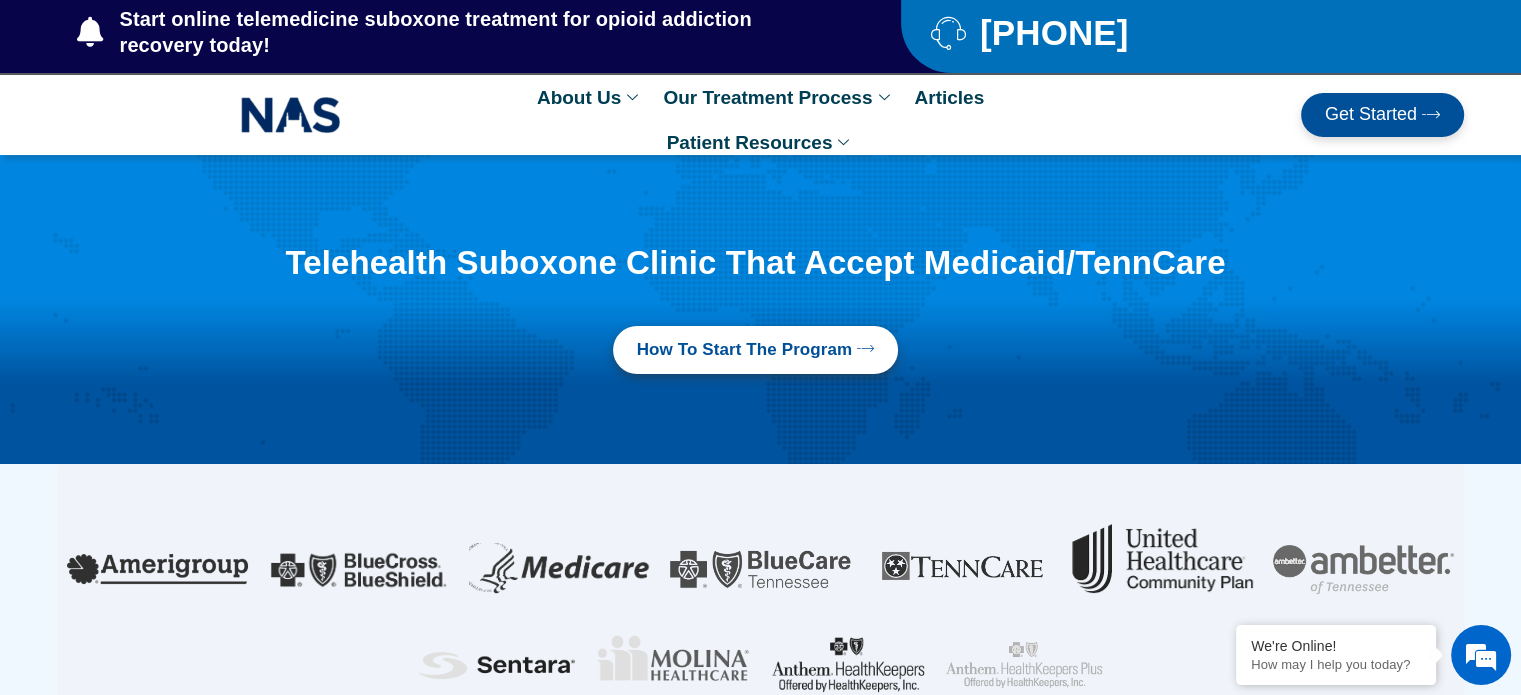 scroll, scrollTop: 0, scrollLeft: 0, axis: both 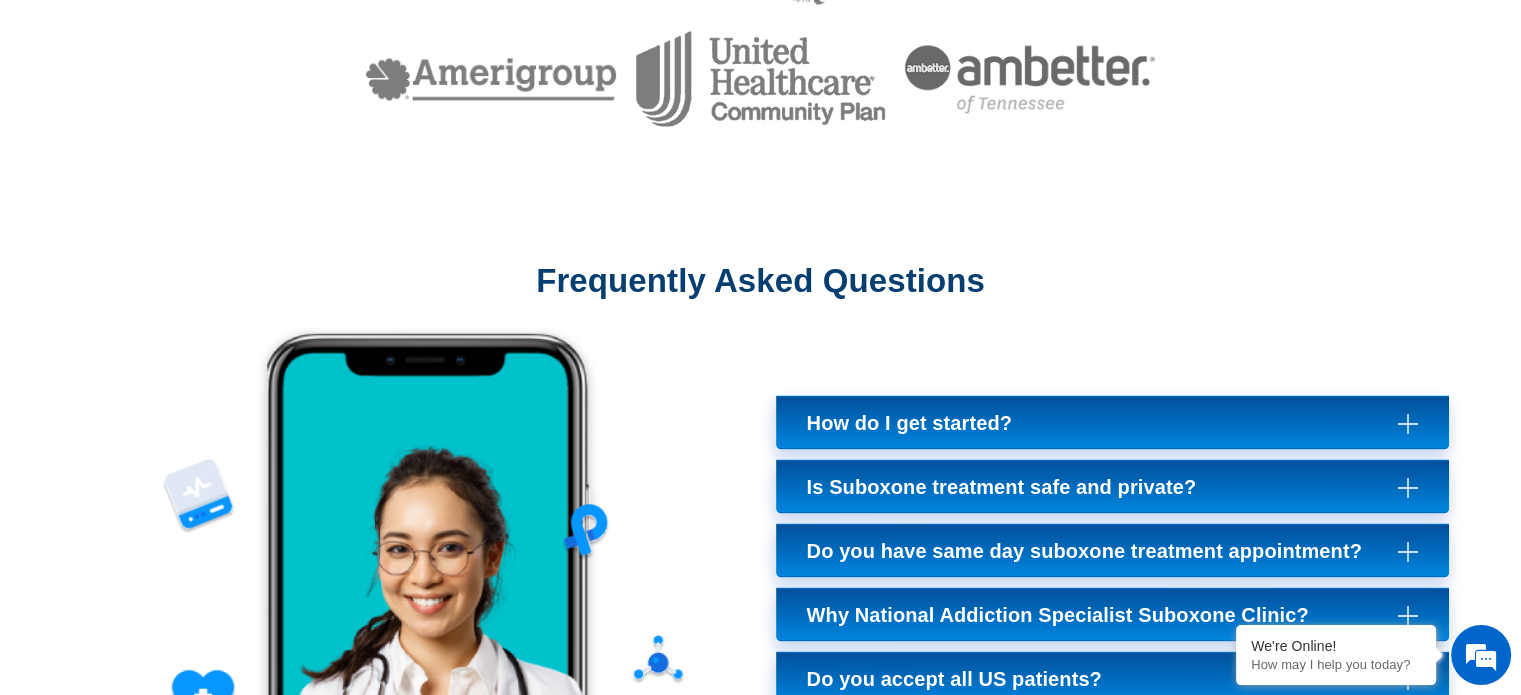 click on "How do I get started?" at bounding box center [1113, 422] 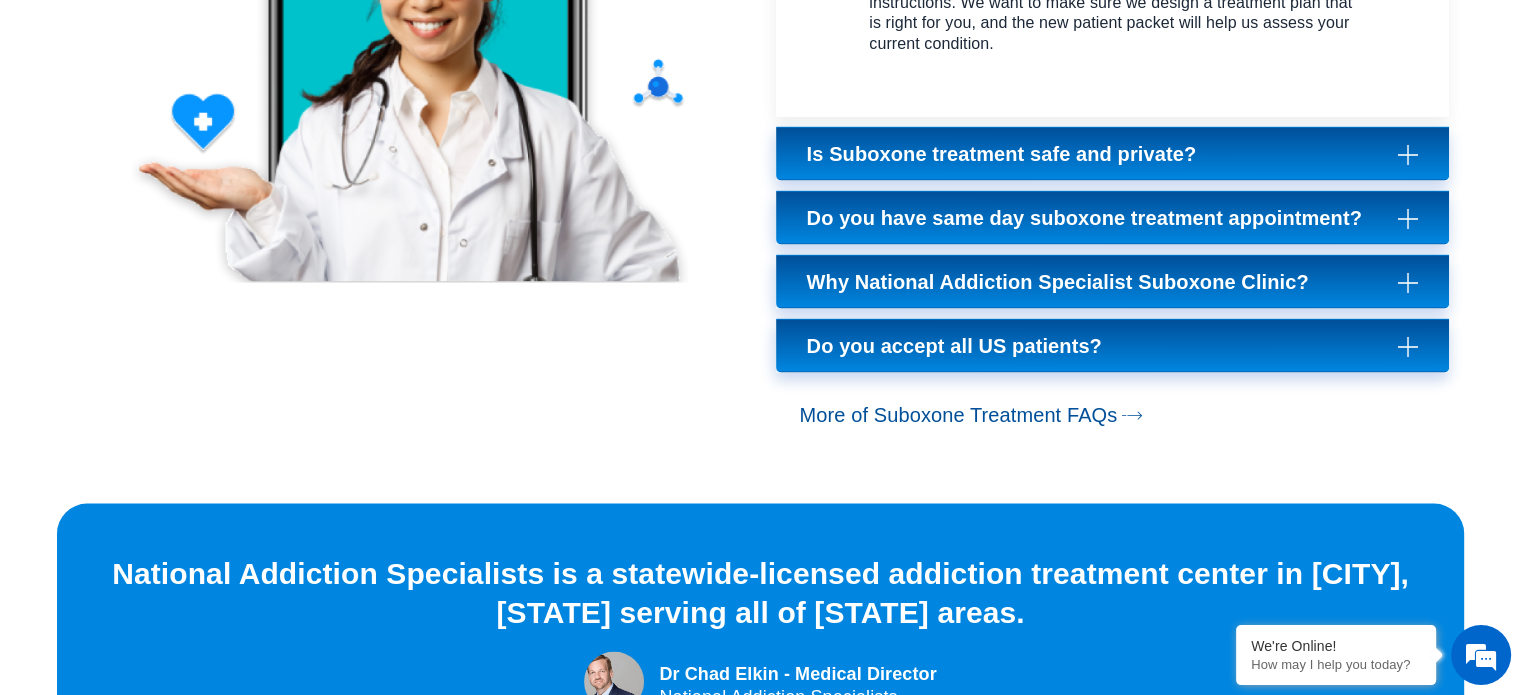 scroll, scrollTop: 4200, scrollLeft: 0, axis: vertical 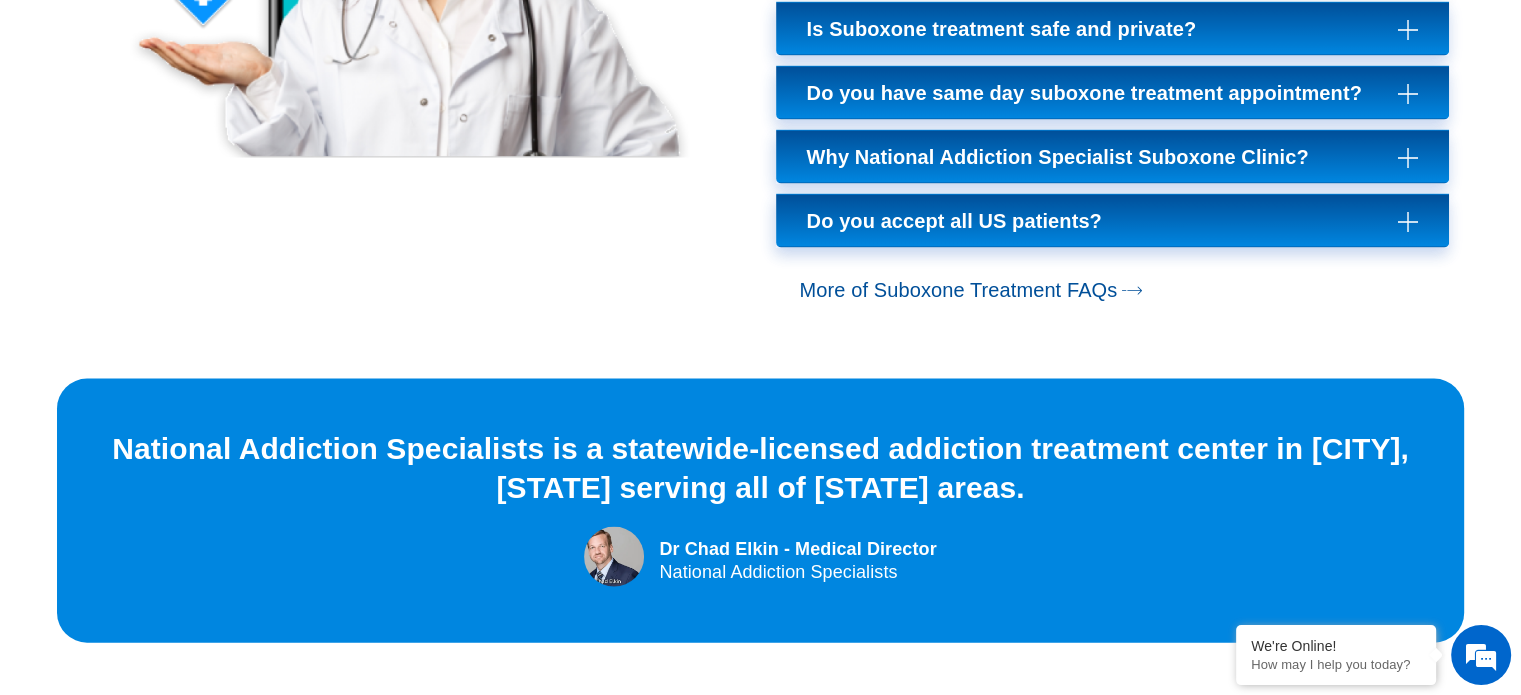 click on "Do you accept all US patients?" at bounding box center (959, 221) 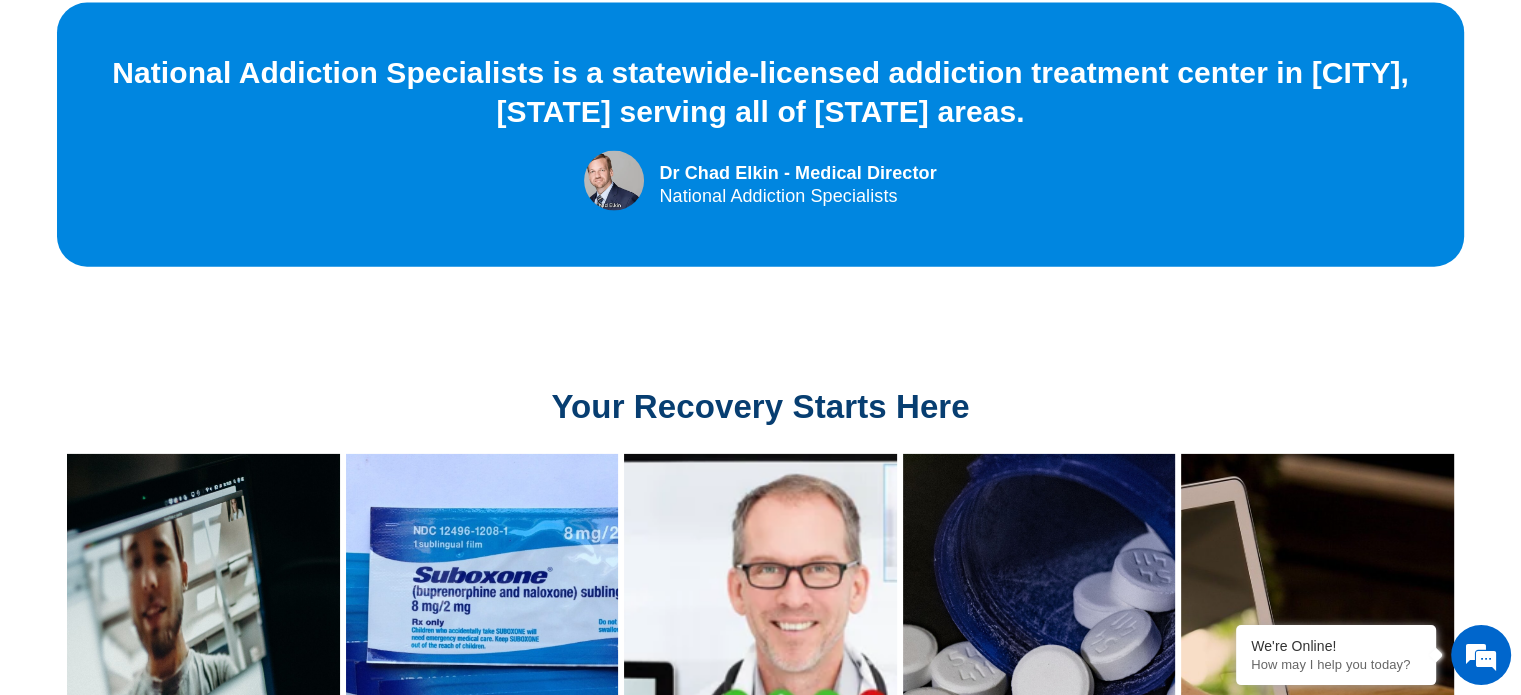 scroll, scrollTop: 4200, scrollLeft: 0, axis: vertical 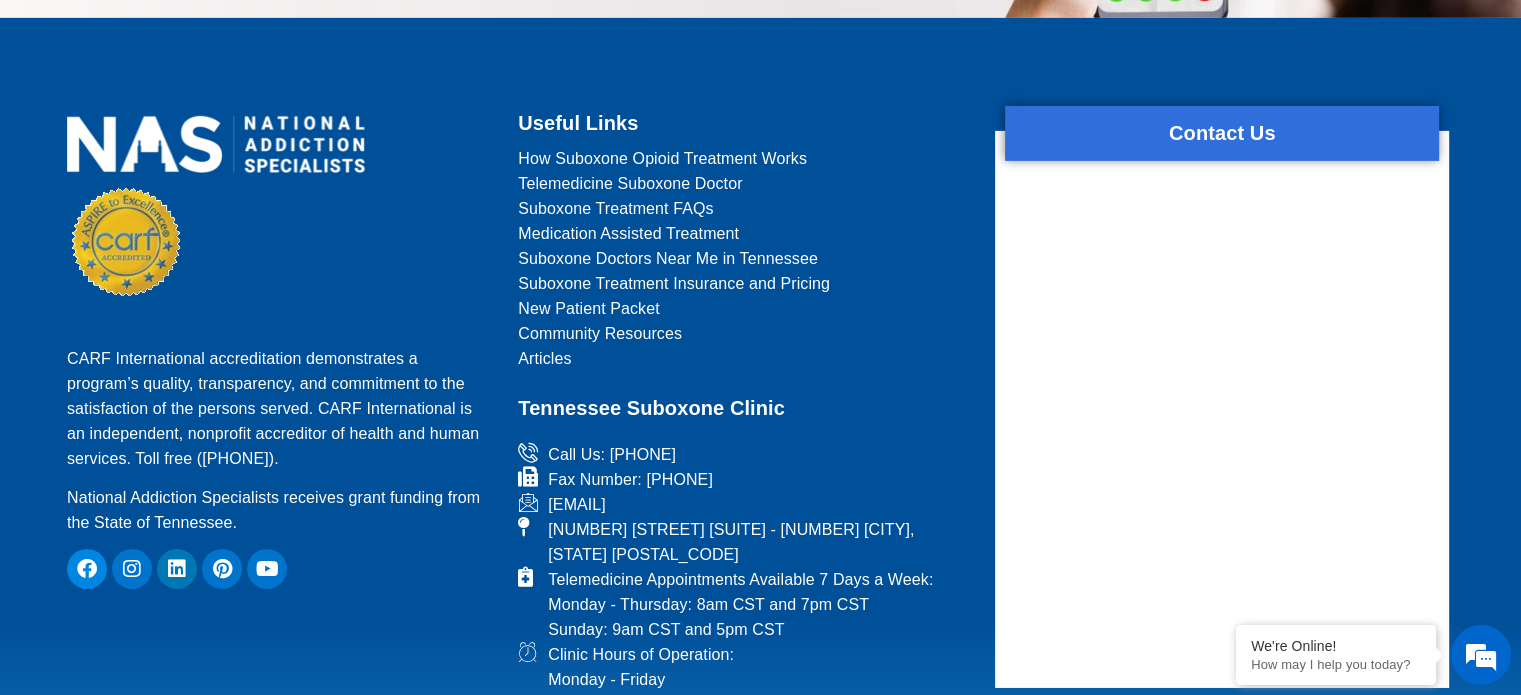 drag, startPoint x: 480, startPoint y: 470, endPoint x: 447, endPoint y: 460, distance: 34.48188 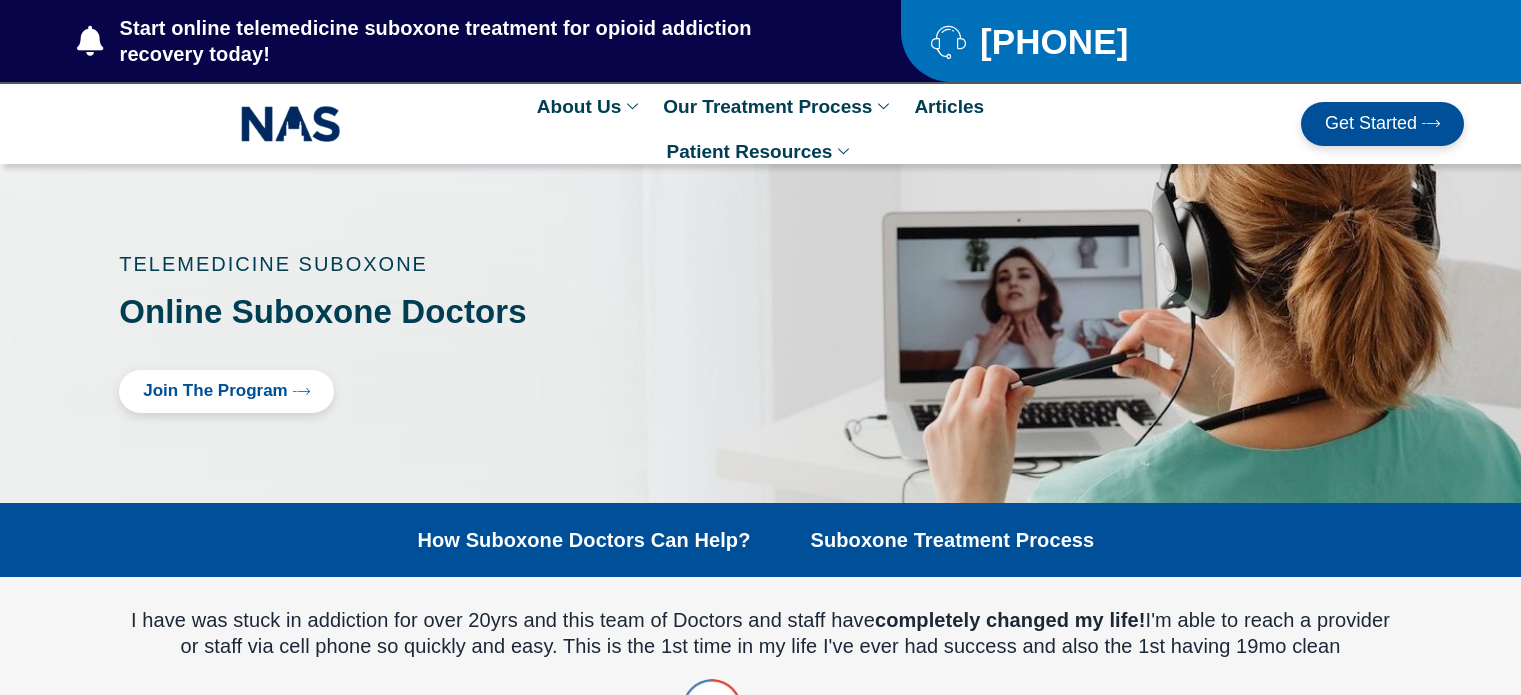 scroll, scrollTop: 0, scrollLeft: 0, axis: both 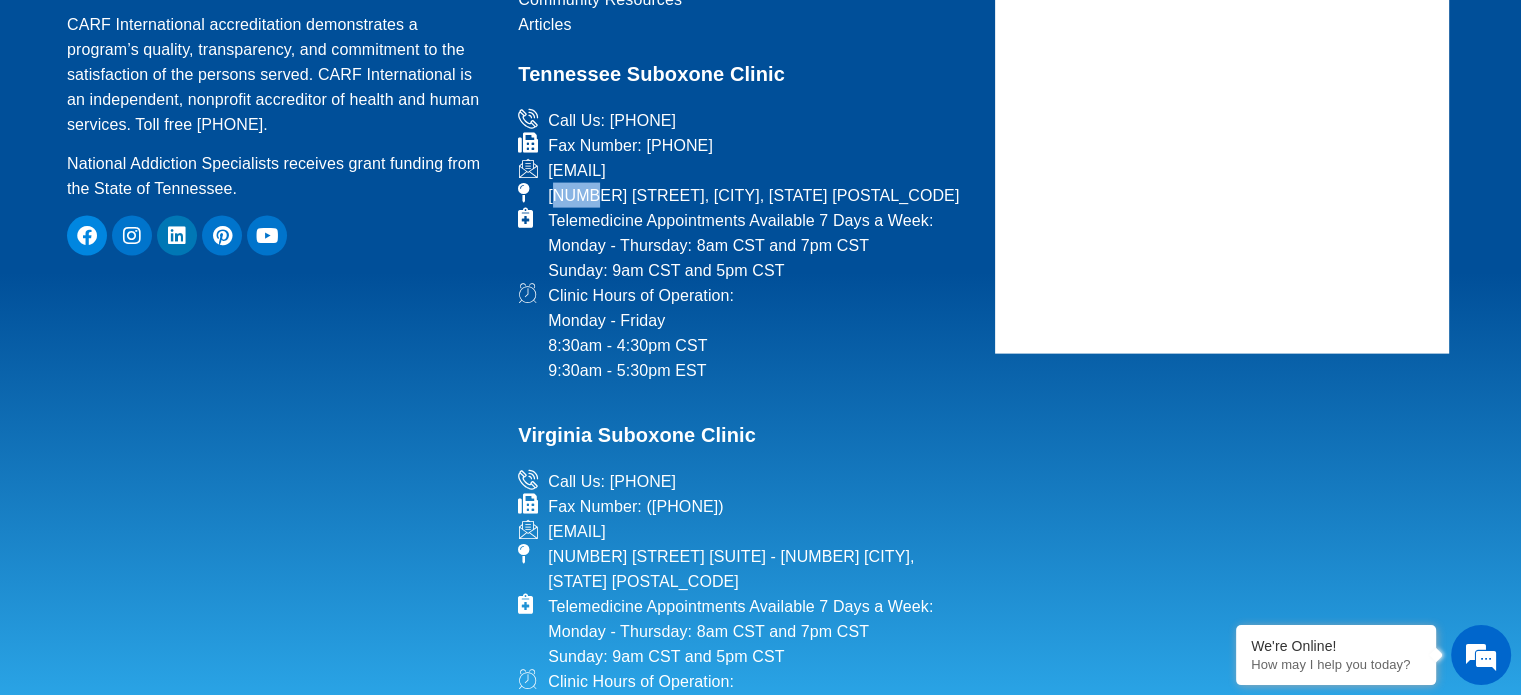drag, startPoint x: 556, startPoint y: 194, endPoint x: 589, endPoint y: 190, distance: 33.24154 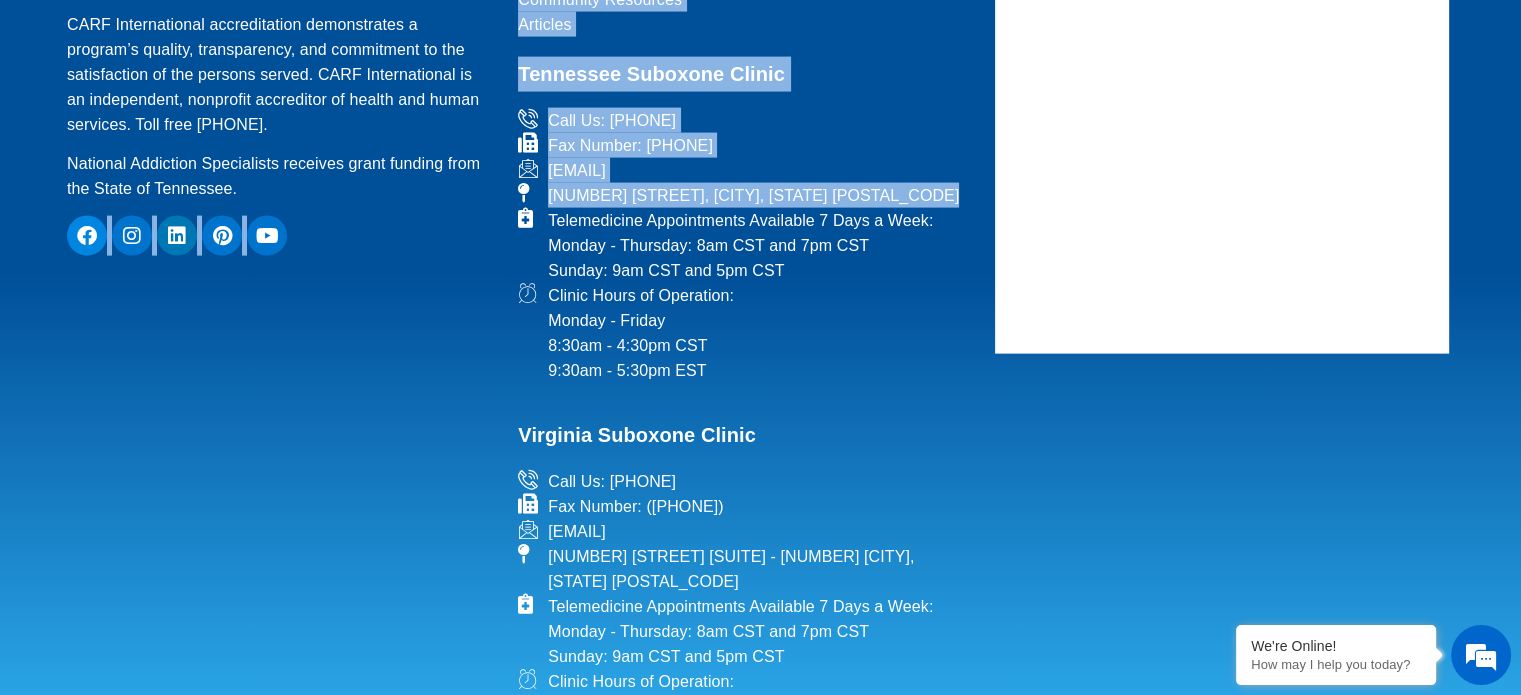 drag, startPoint x: 937, startPoint y: 191, endPoint x: 503, endPoint y: 166, distance: 434.71945 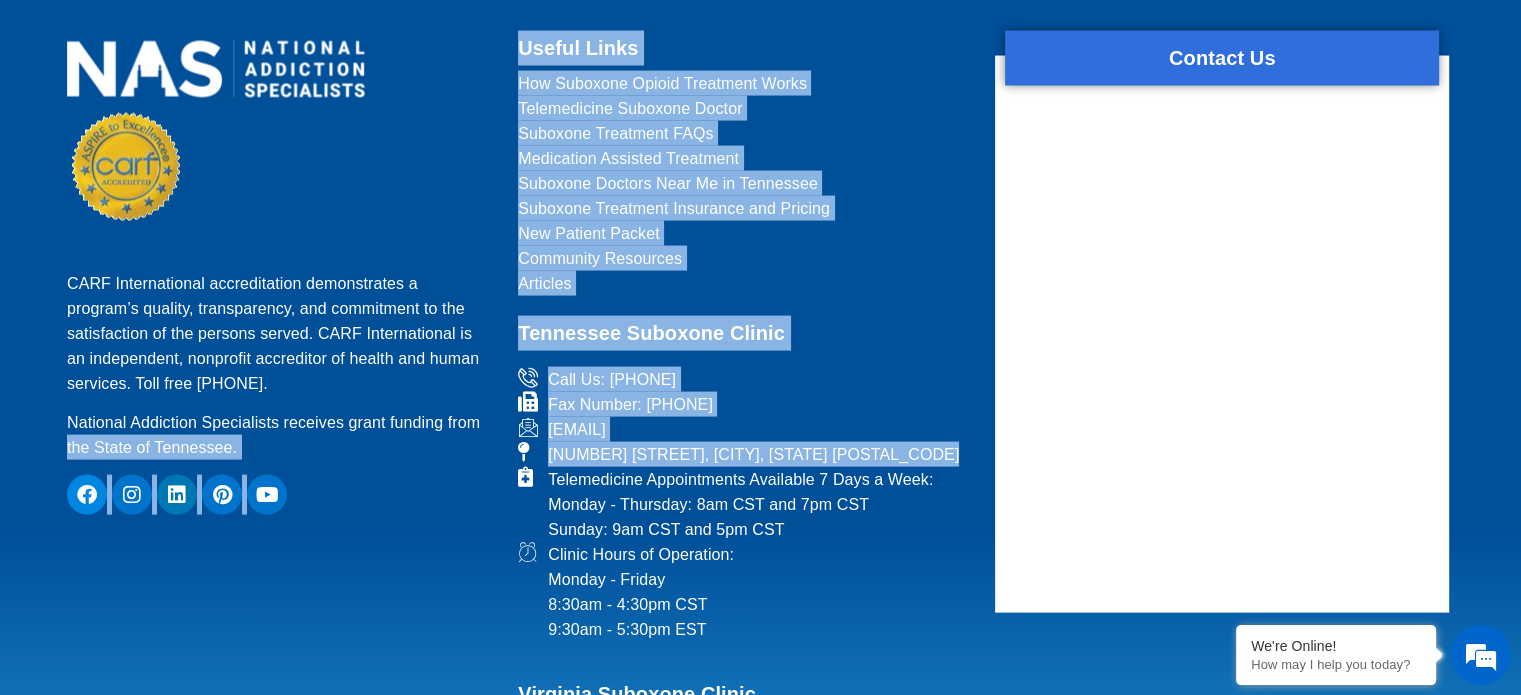 scroll, scrollTop: 4092, scrollLeft: 0, axis: vertical 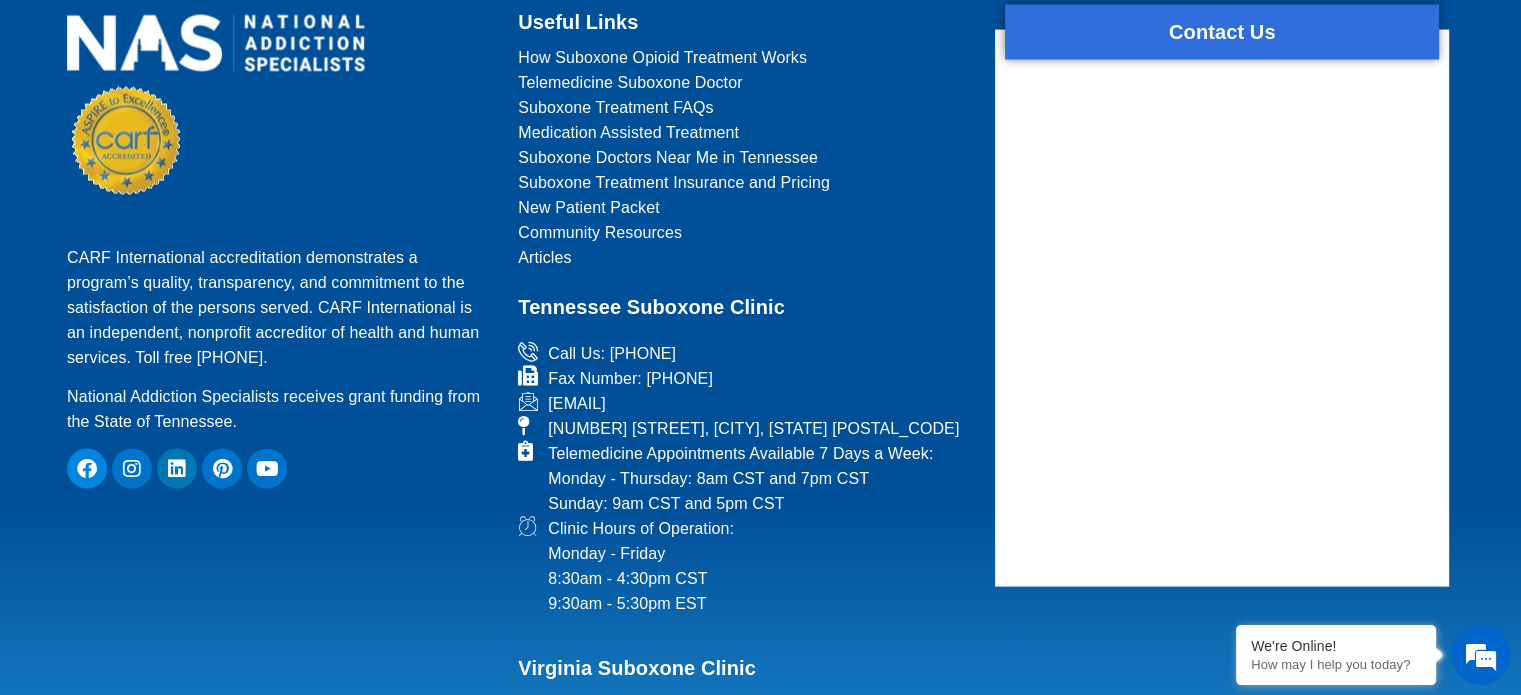 drag, startPoint x: 51, startPoint y: 375, endPoint x: 123, endPoint y: 383, distance: 72.443085 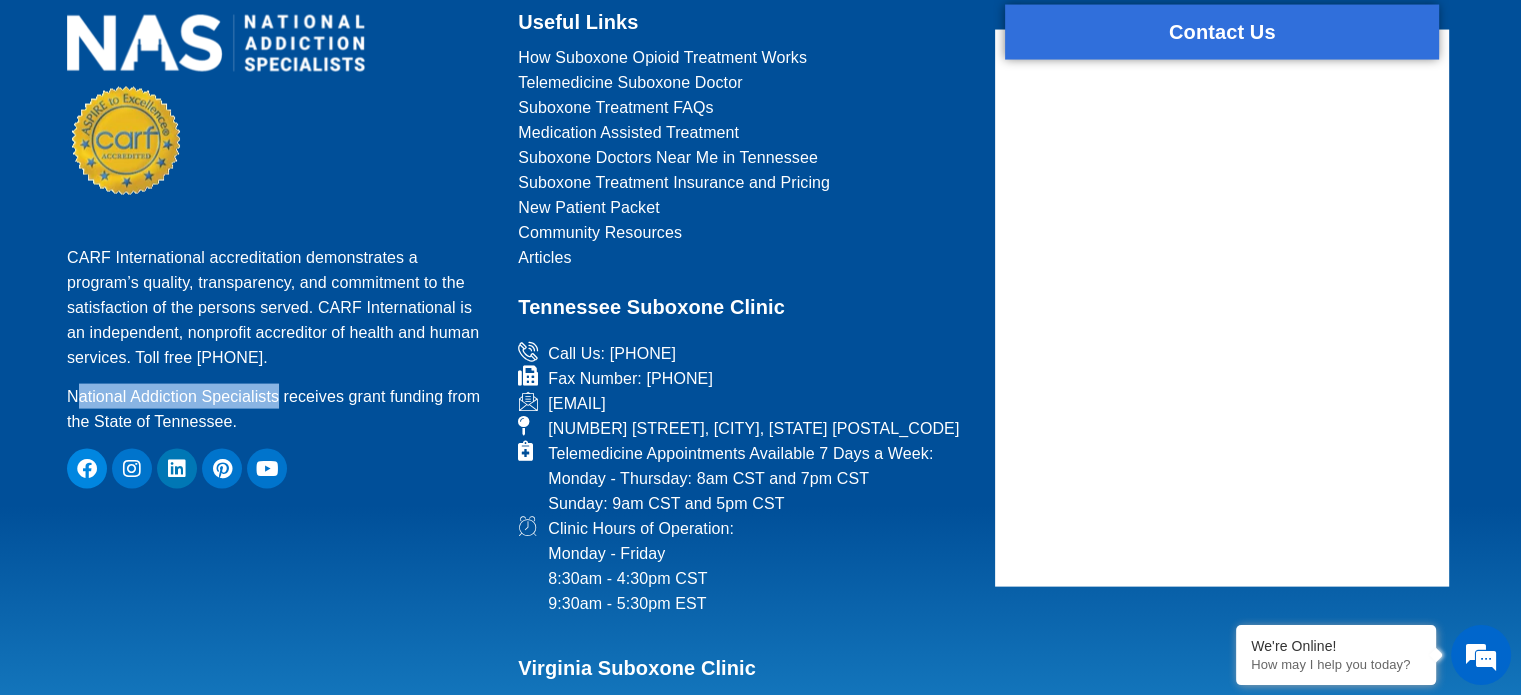 drag, startPoint x: 74, startPoint y: 395, endPoint x: 406, endPoint y: 147, distance: 414.4008 